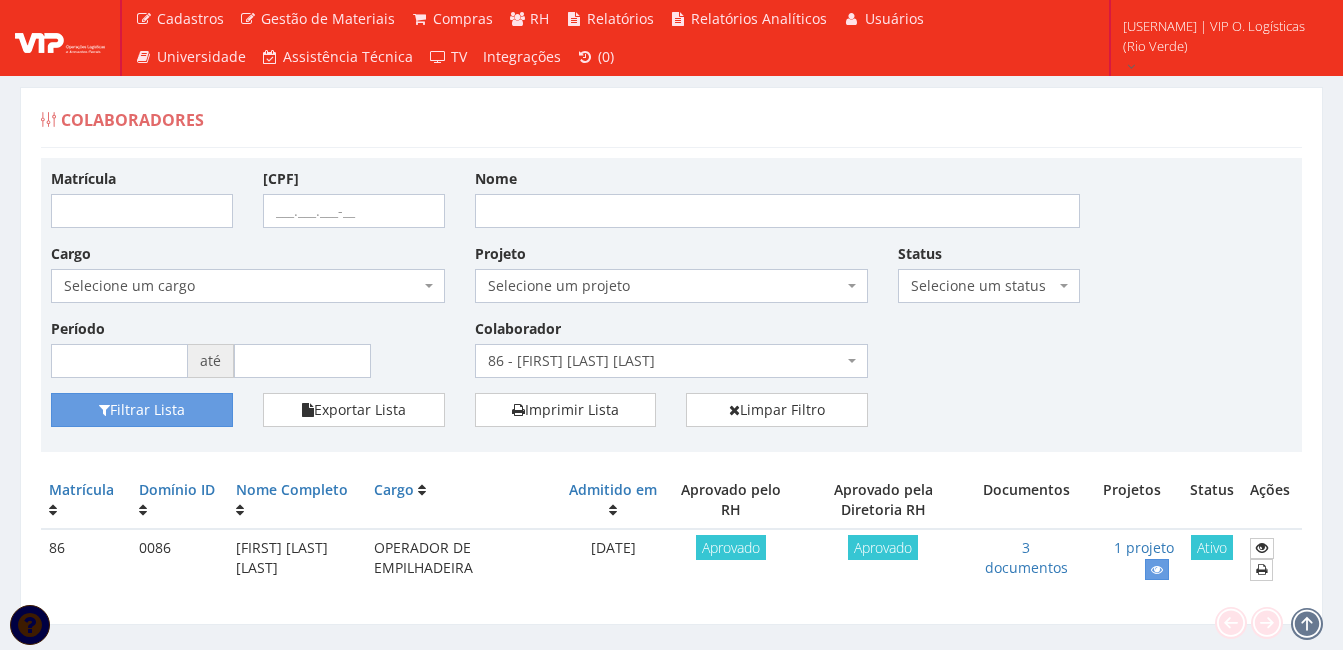 scroll, scrollTop: 0, scrollLeft: 0, axis: both 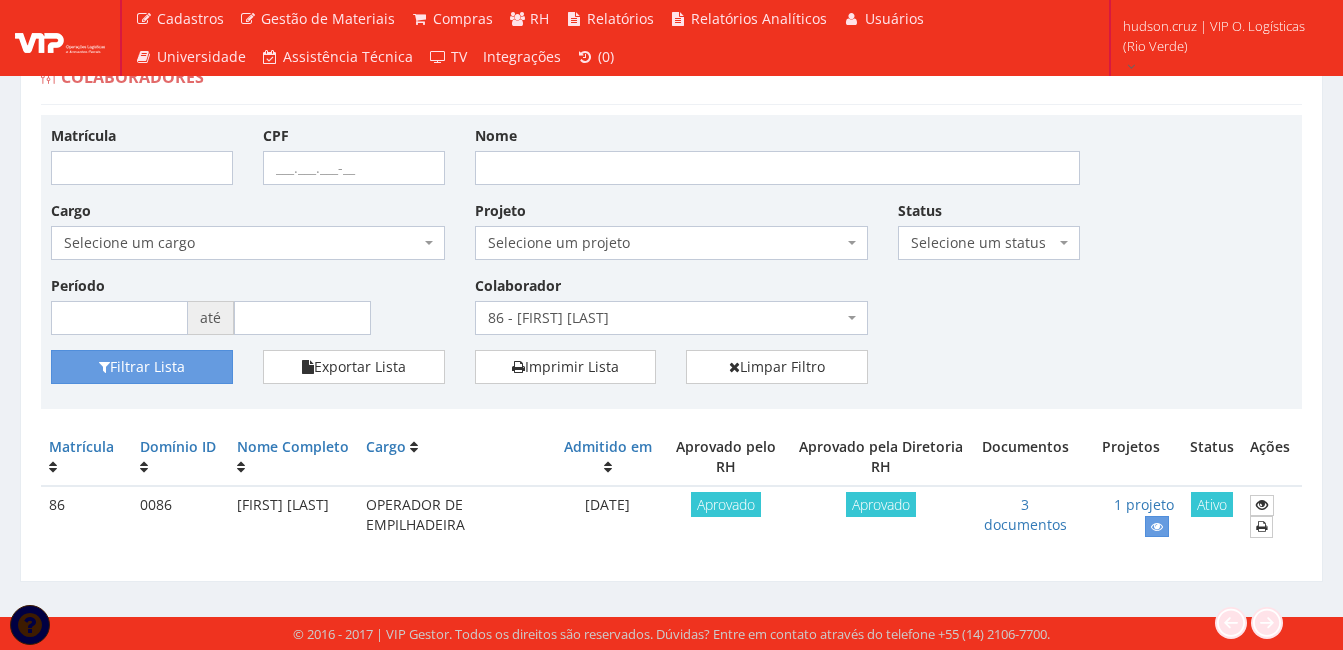 click on "86 - [FIRST] [LAST]" at bounding box center [666, 318] 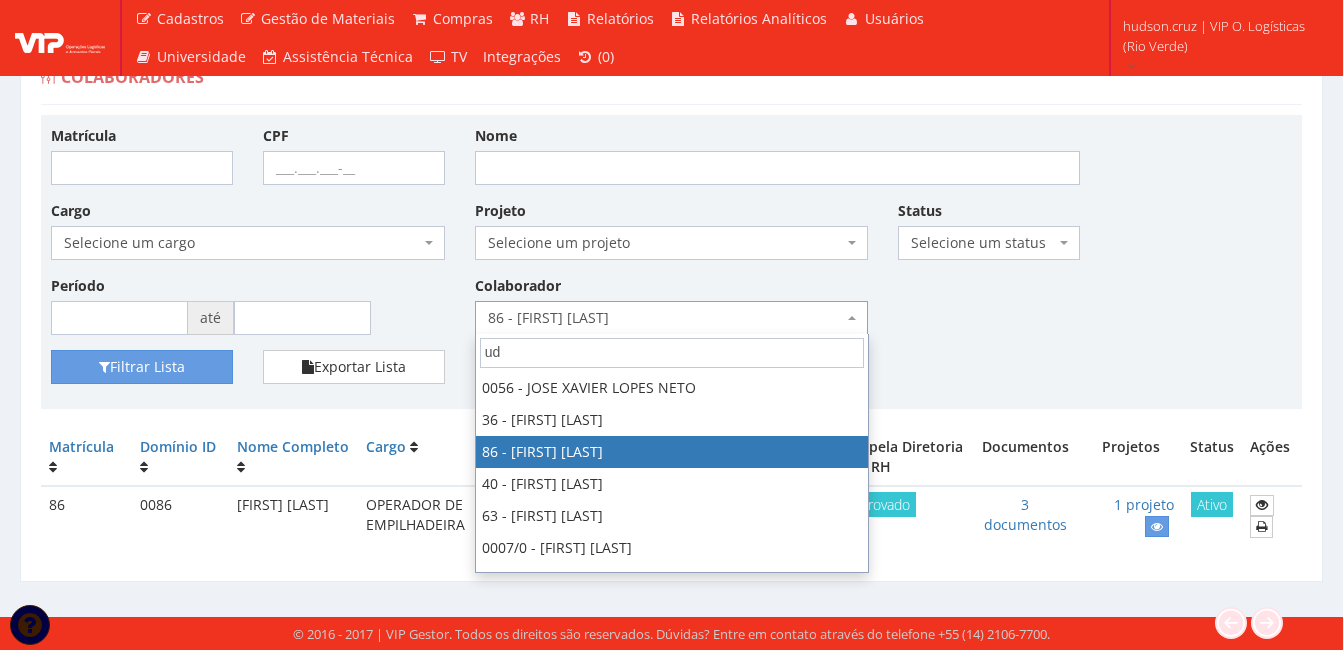 scroll, scrollTop: 0, scrollLeft: 0, axis: both 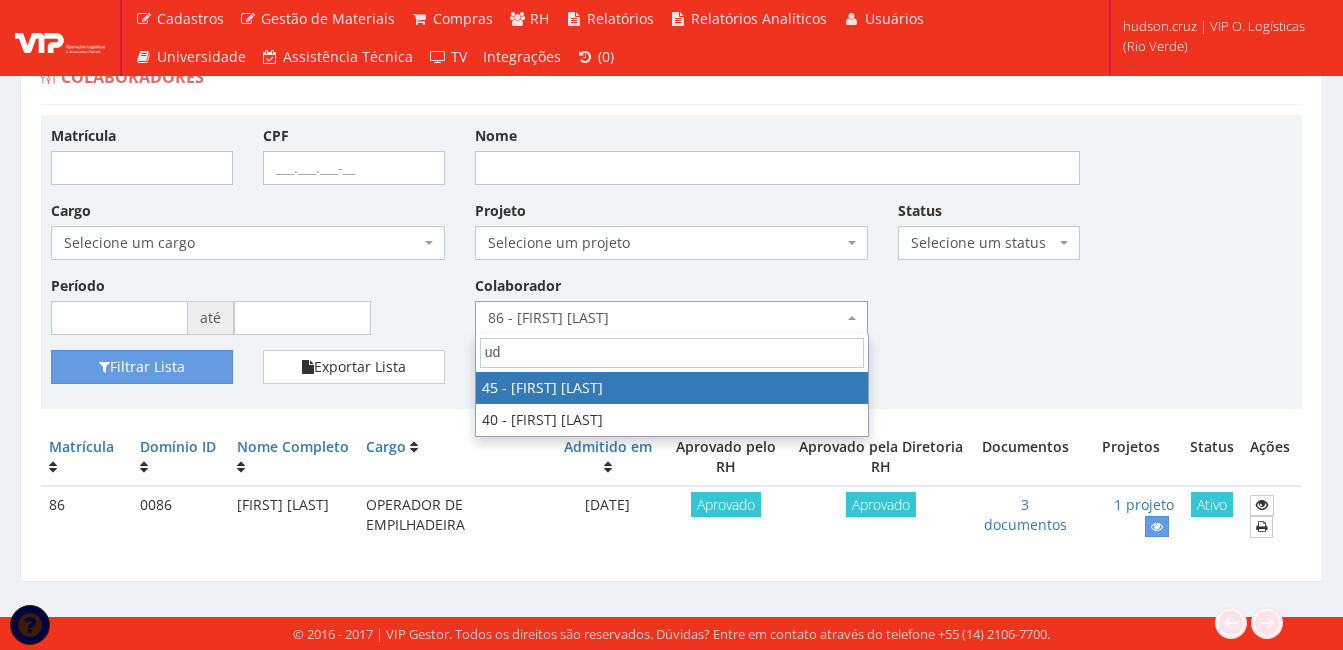 type on "ud" 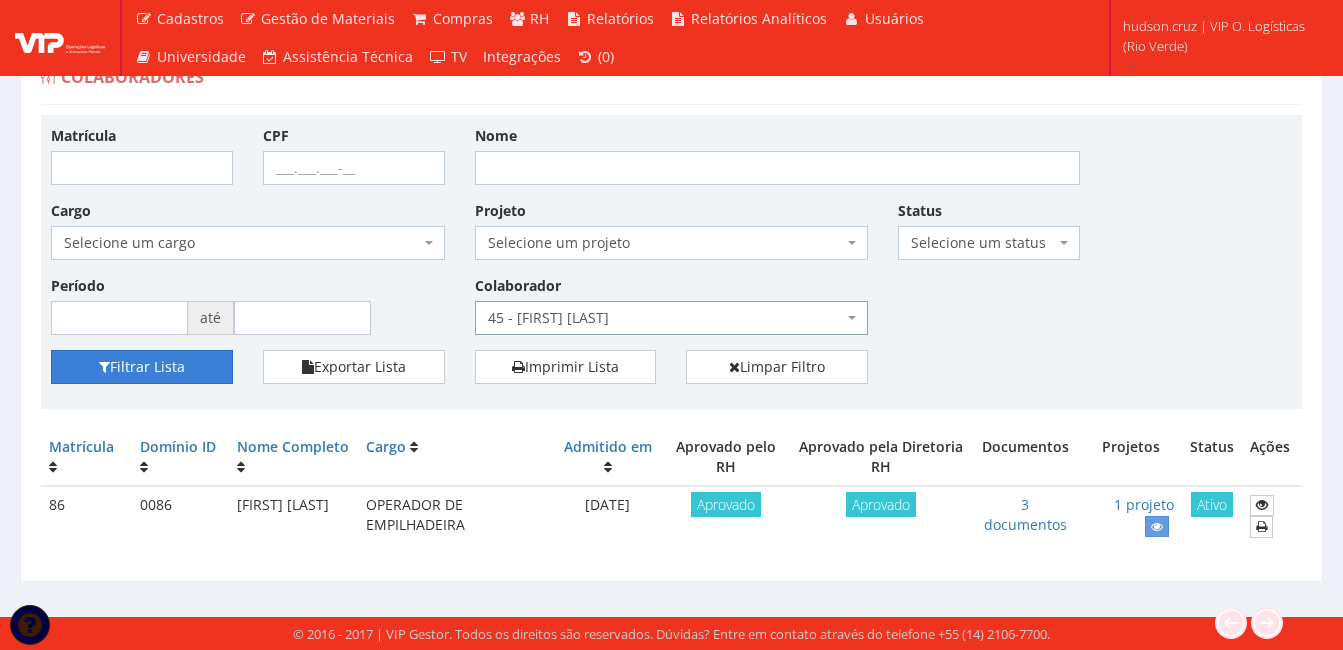 click on "Filtrar Lista" at bounding box center [142, 367] 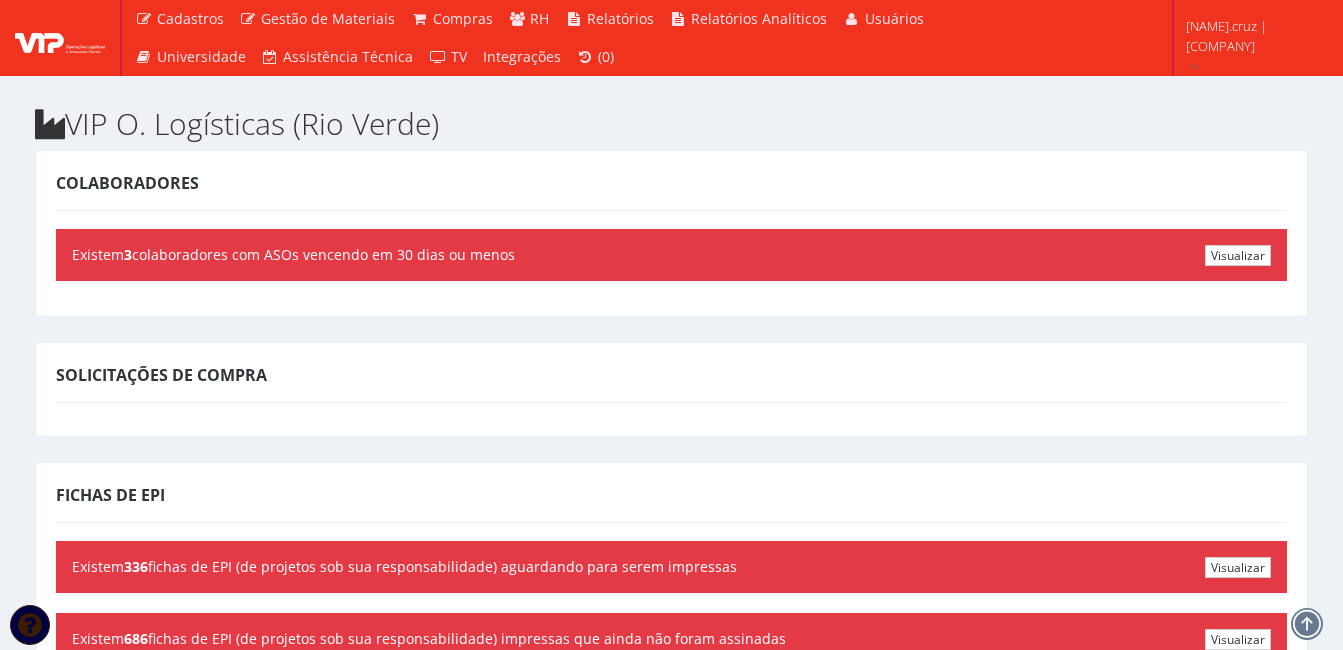 scroll, scrollTop: 0, scrollLeft: 0, axis: both 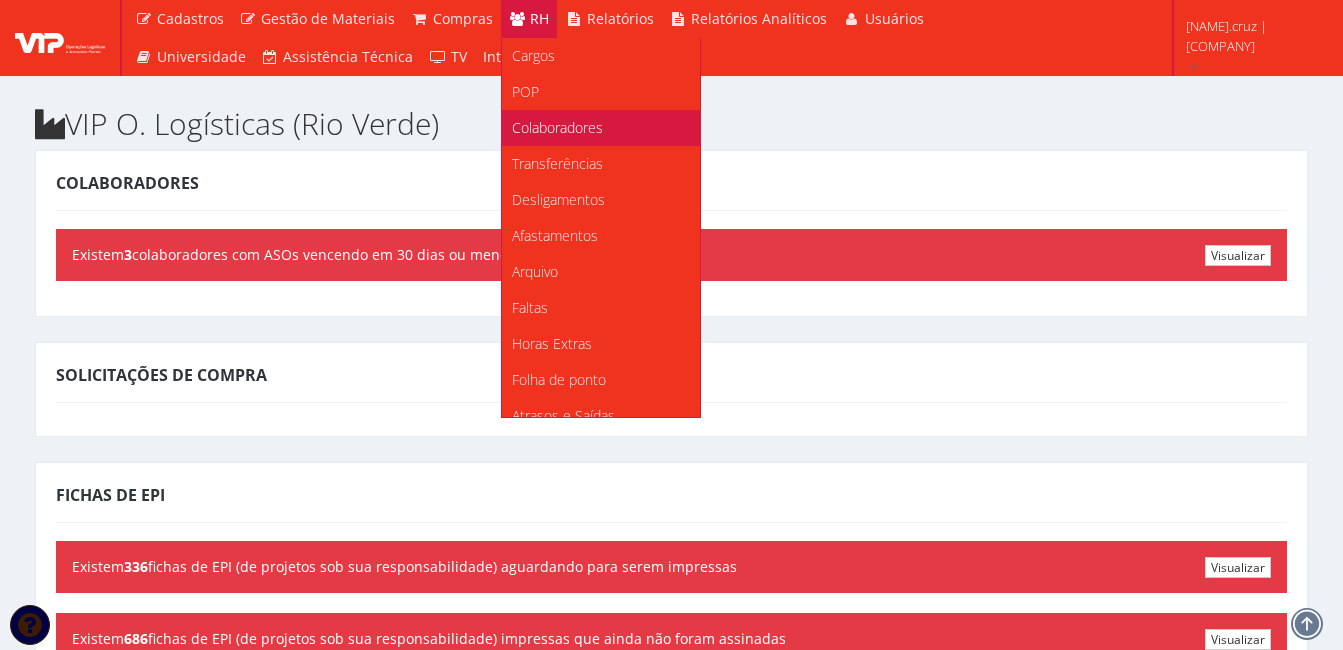 click on "Colaboradores" at bounding box center [557, 127] 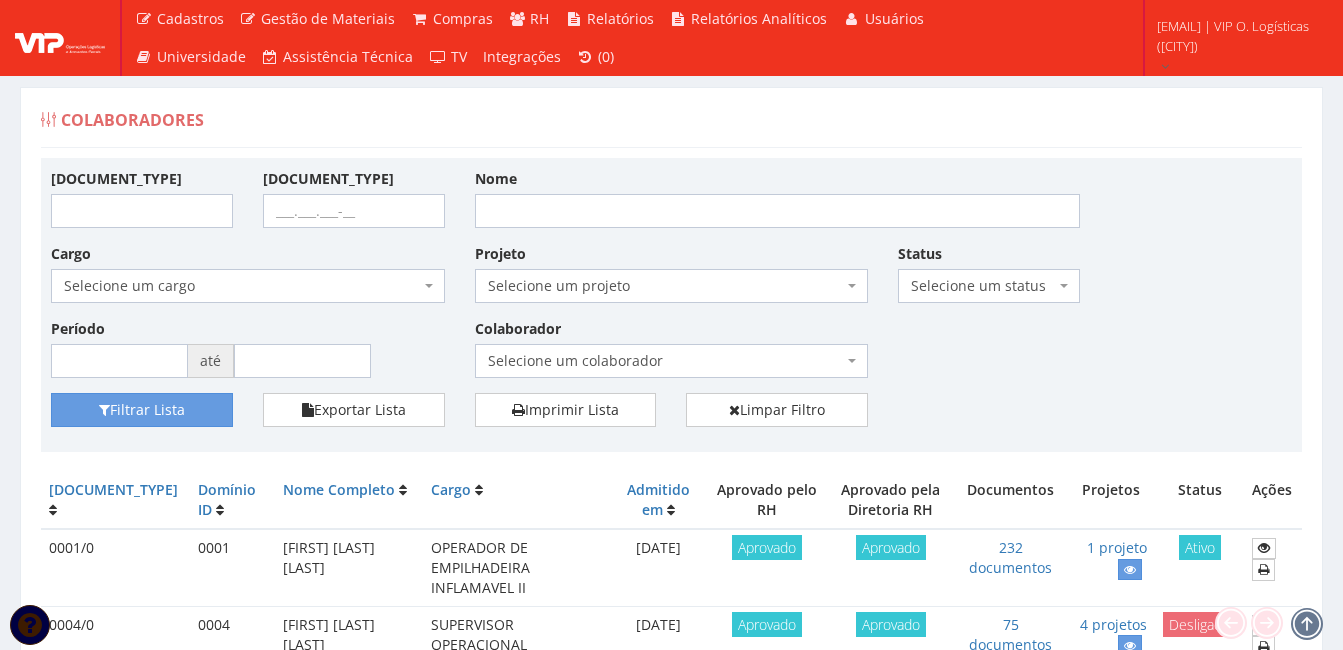 scroll, scrollTop: 0, scrollLeft: 0, axis: both 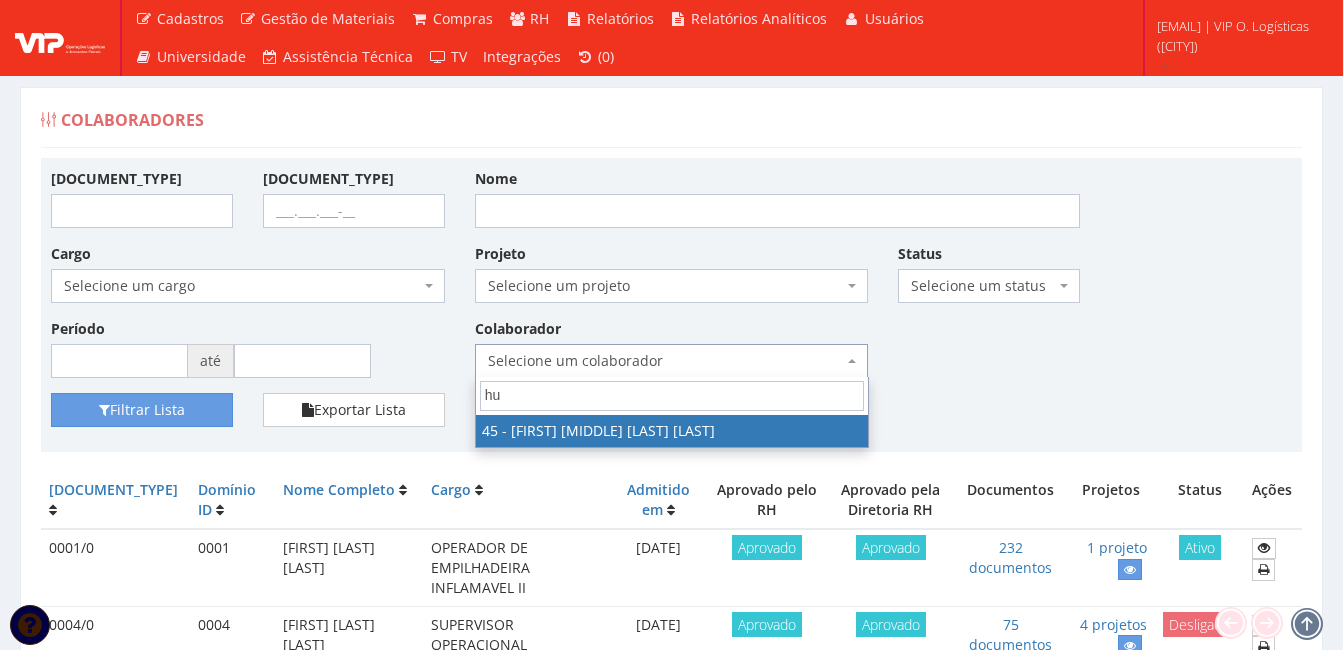 type on "hu" 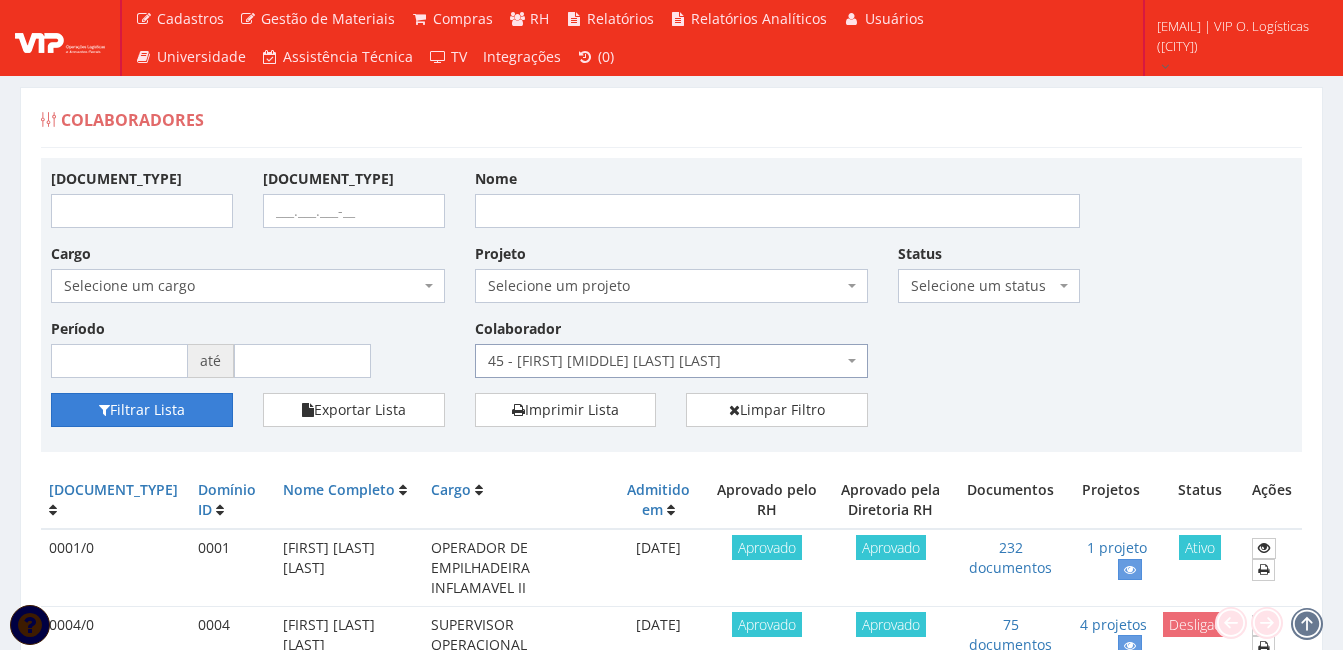 click on "Filtrar Lista" at bounding box center [142, 410] 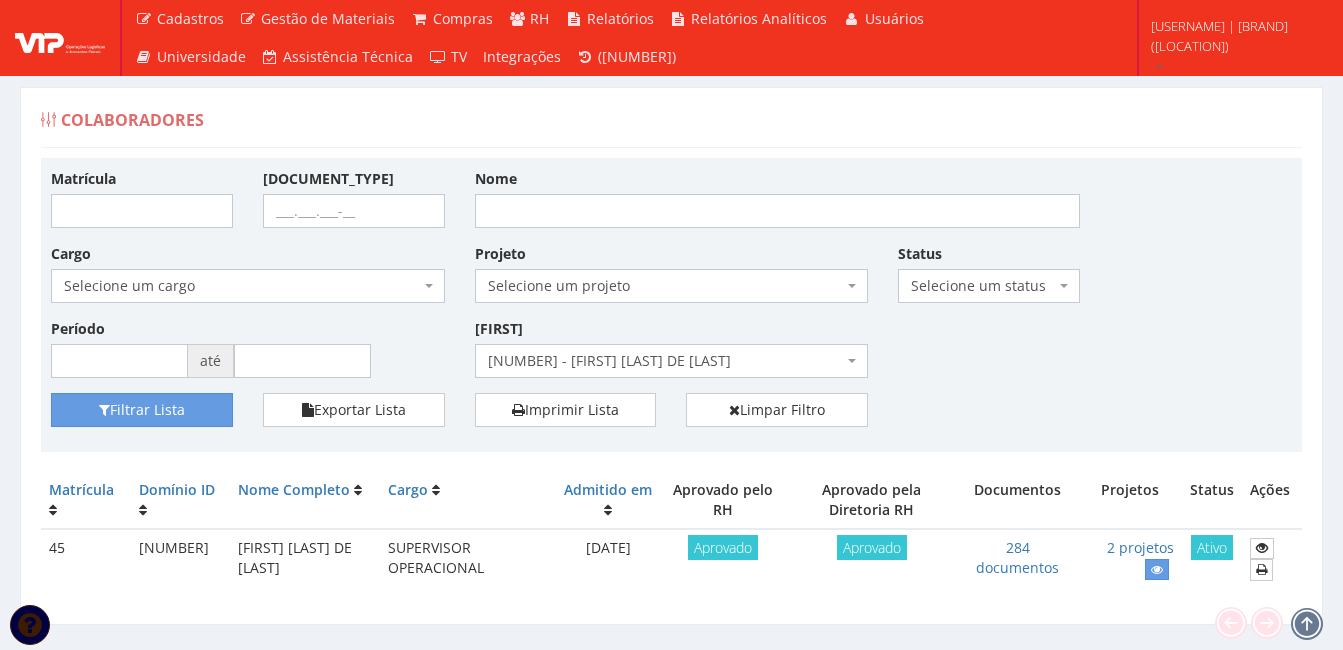 scroll, scrollTop: 0, scrollLeft: 0, axis: both 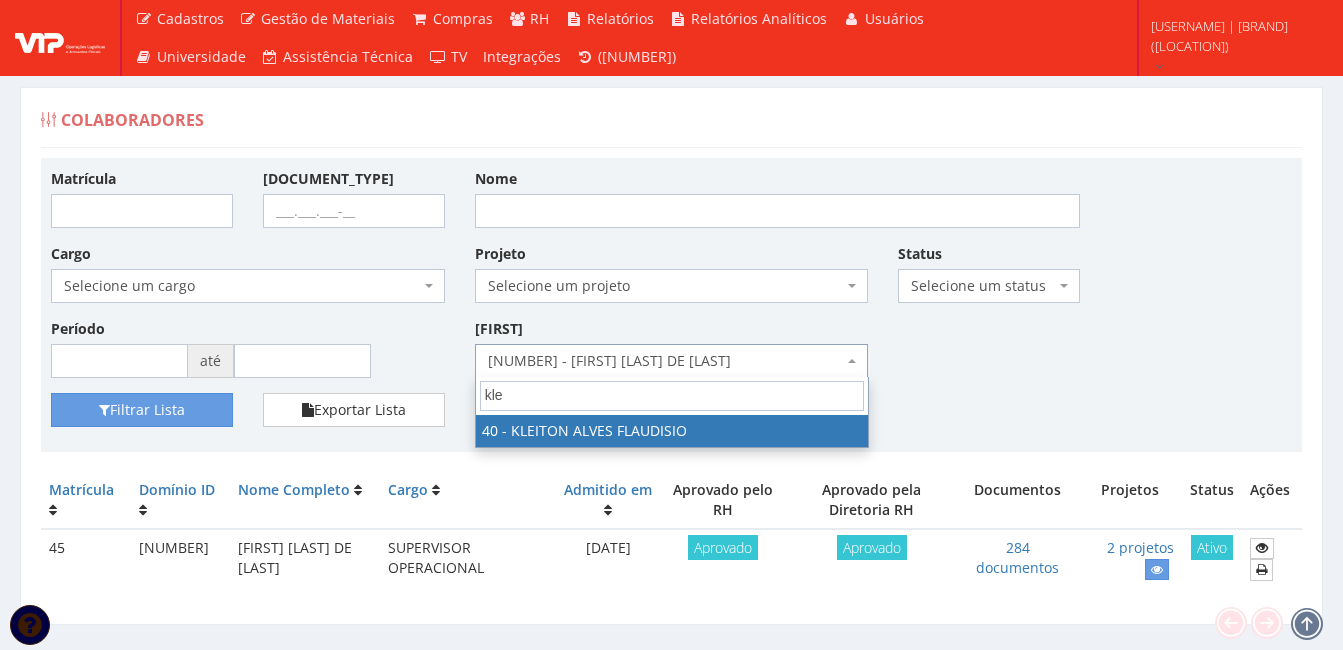type on "kle" 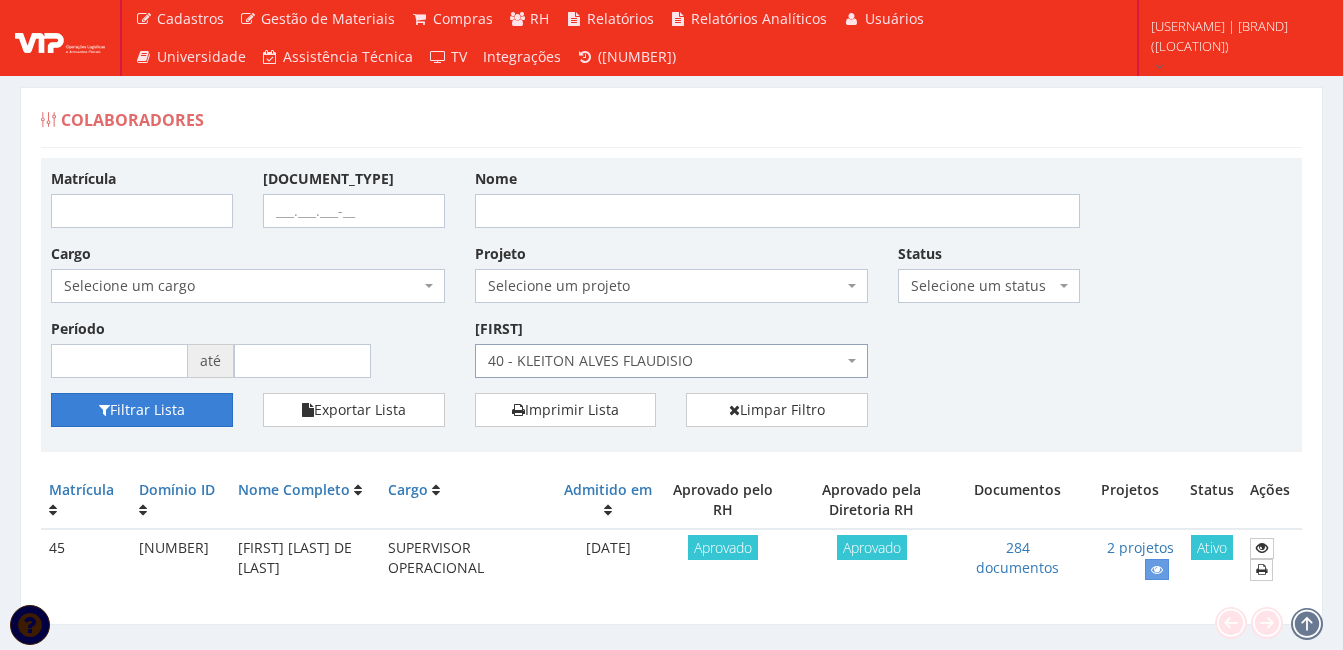 drag, startPoint x: 163, startPoint y: 420, endPoint x: 634, endPoint y: 467, distance: 473.3392 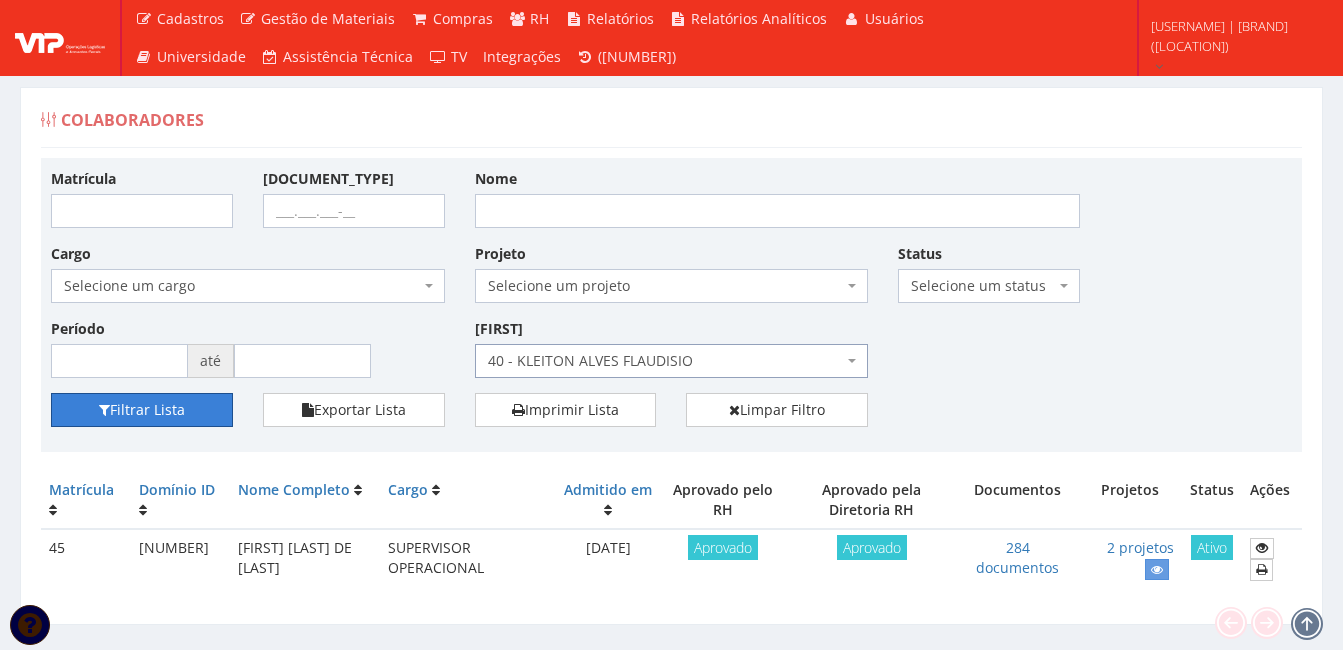 click on "Filtrar Lista" at bounding box center (142, 410) 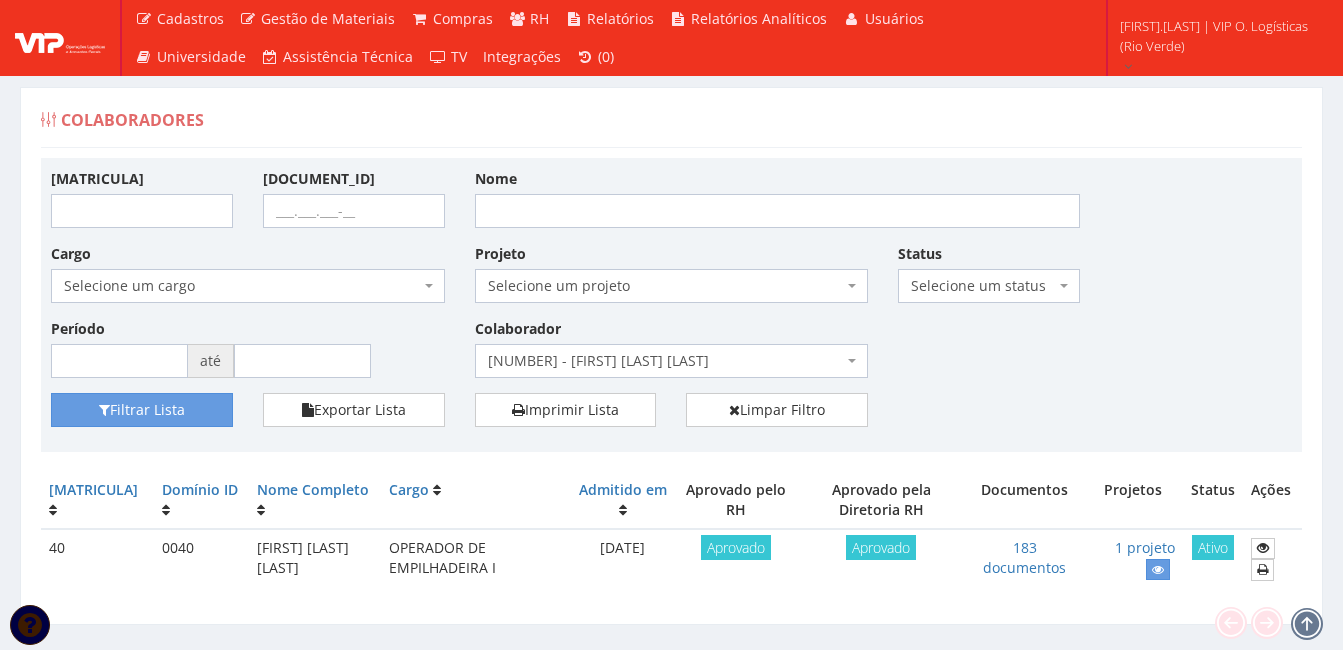 scroll, scrollTop: 0, scrollLeft: 0, axis: both 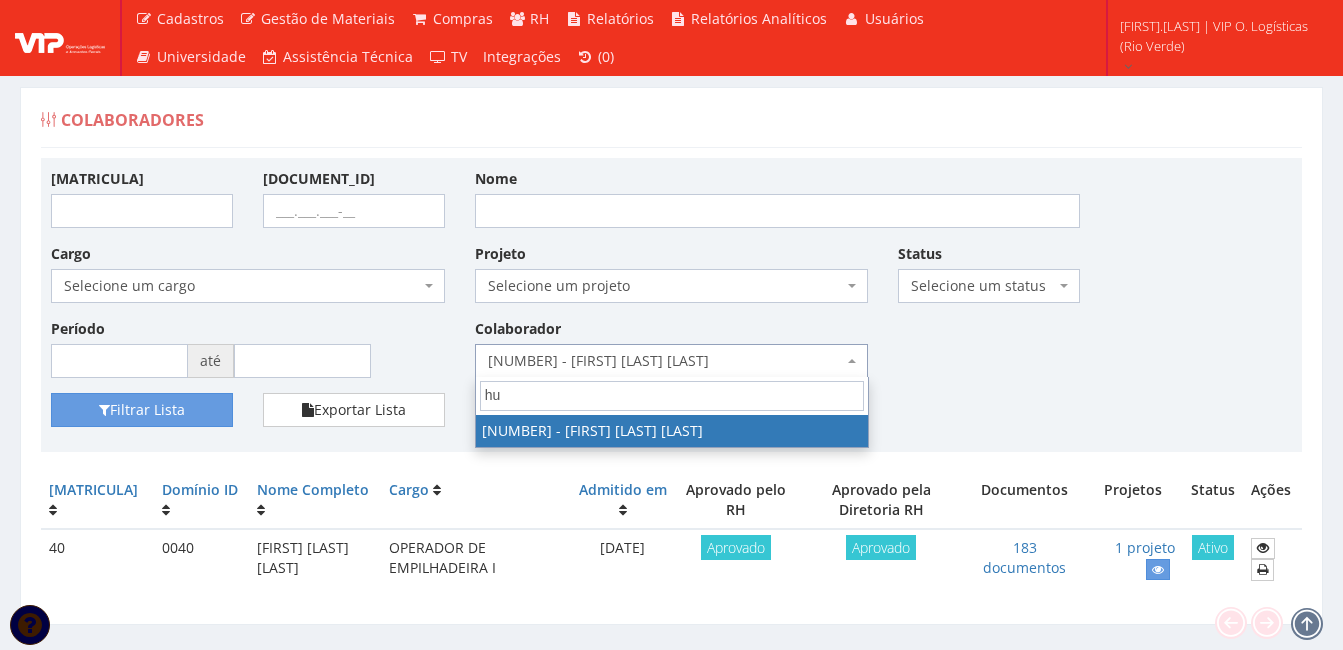 type on "hu" 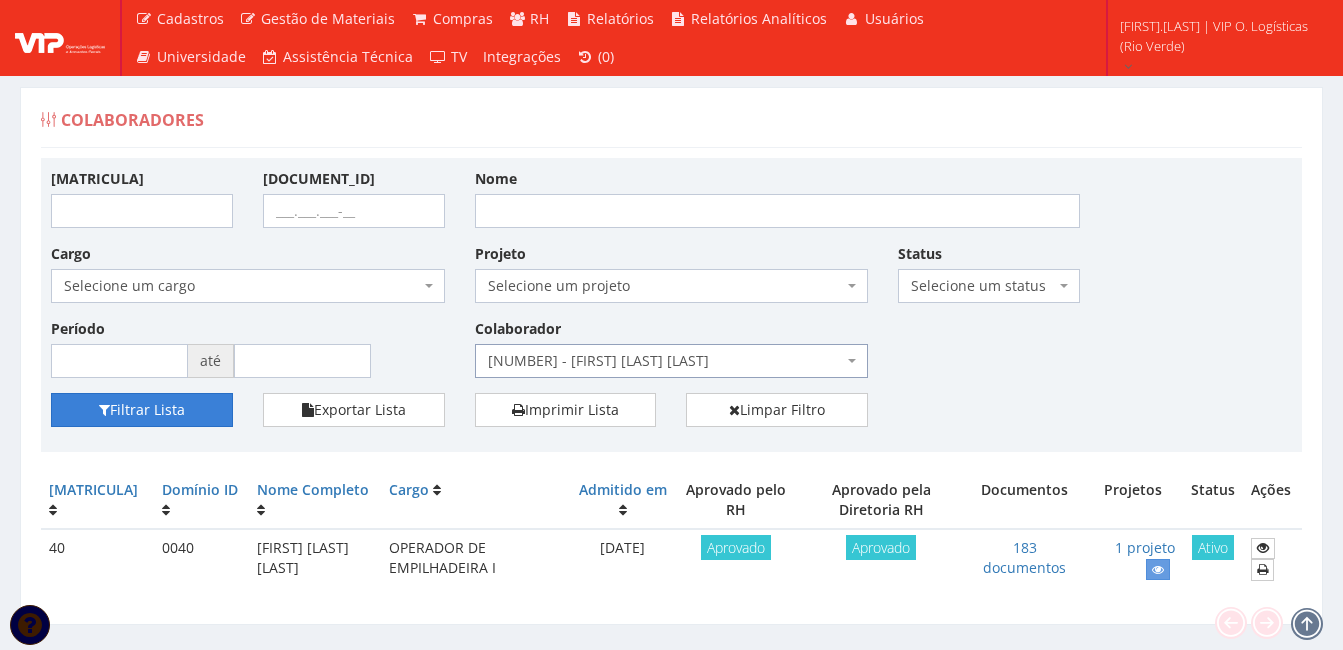 drag, startPoint x: 189, startPoint y: 420, endPoint x: 213, endPoint y: 412, distance: 25.298222 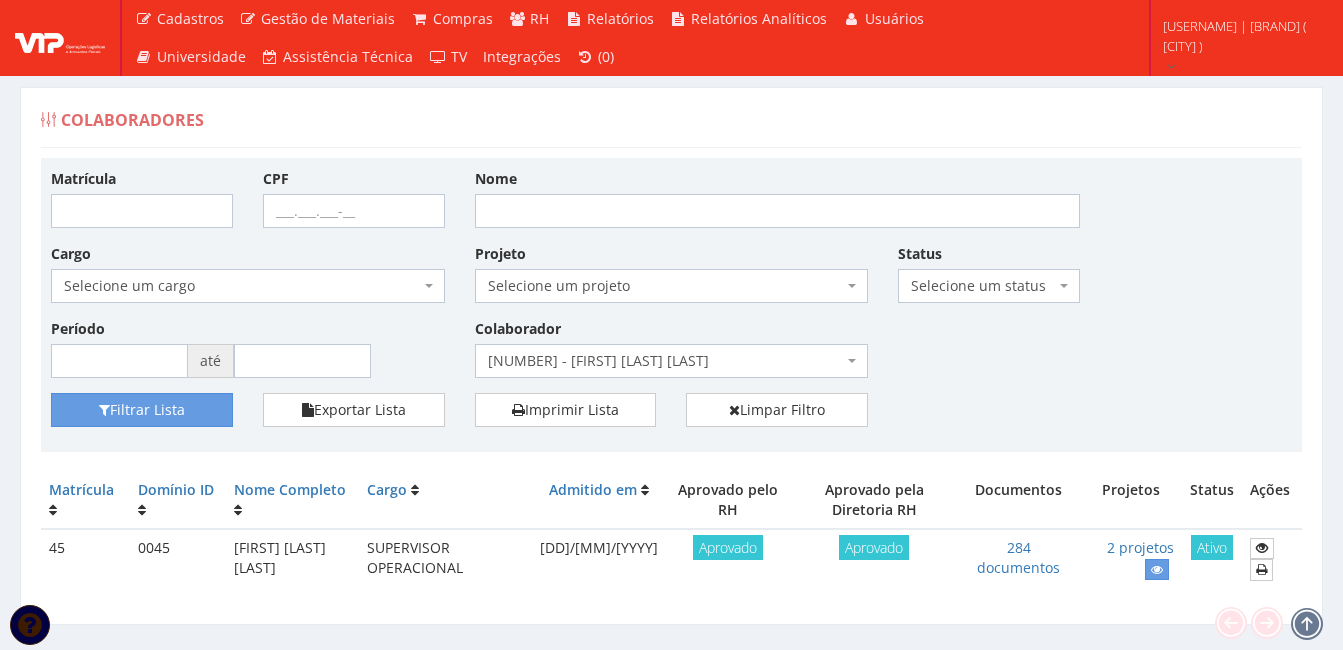 scroll, scrollTop: 0, scrollLeft: 0, axis: both 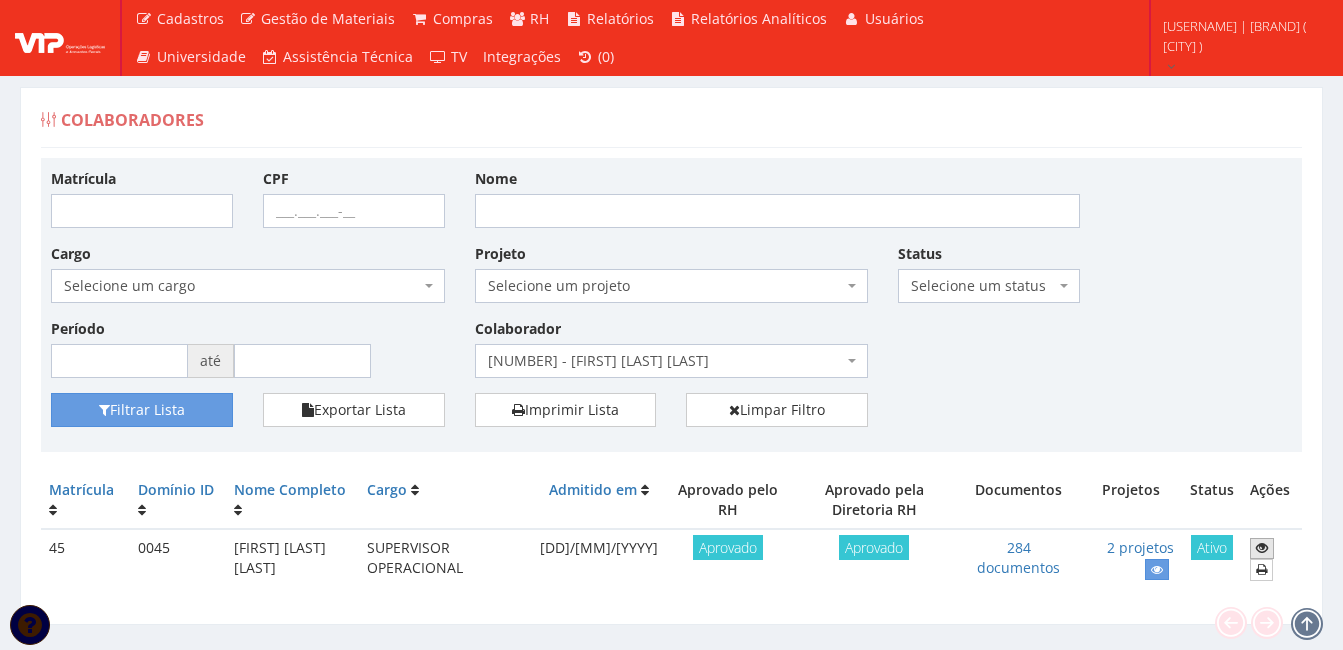 click at bounding box center [1262, 548] 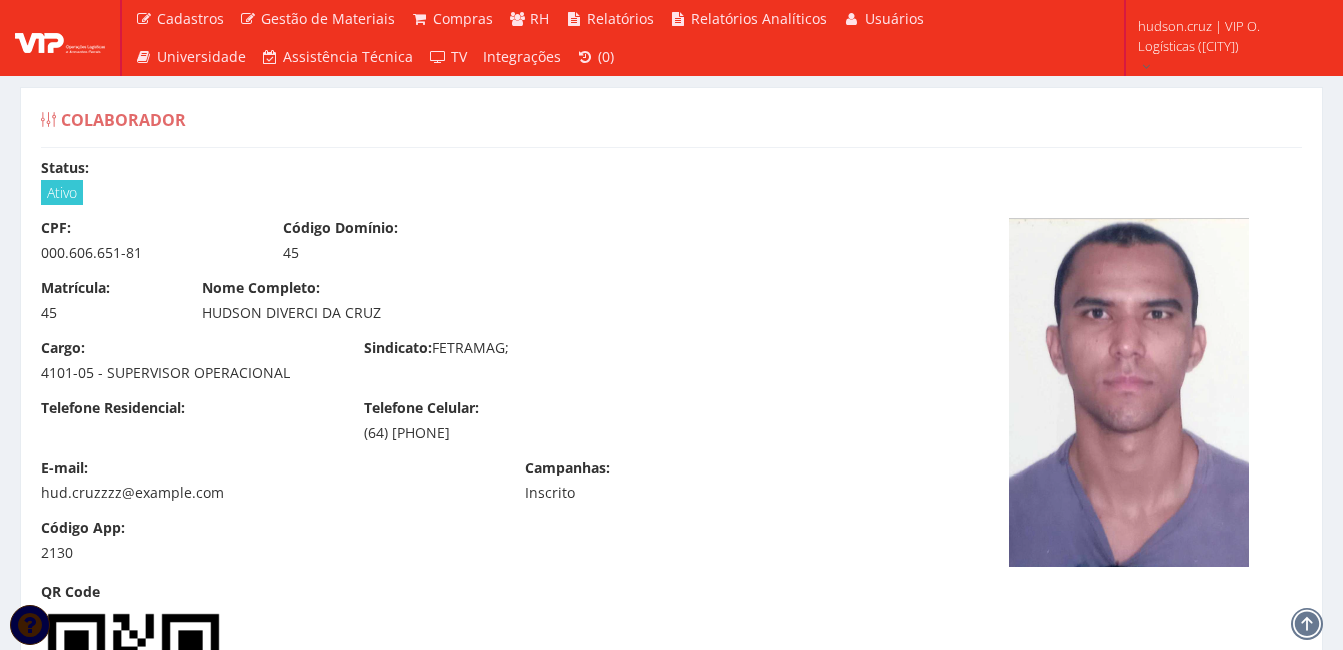 scroll, scrollTop: 0, scrollLeft: 0, axis: both 